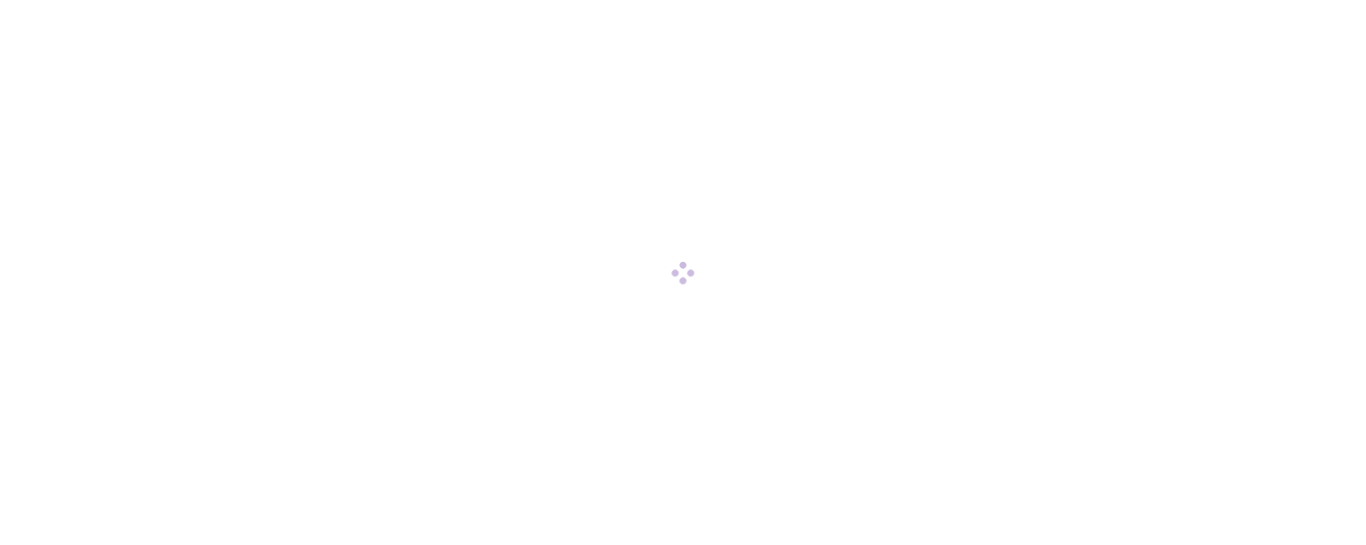 scroll, scrollTop: 0, scrollLeft: 0, axis: both 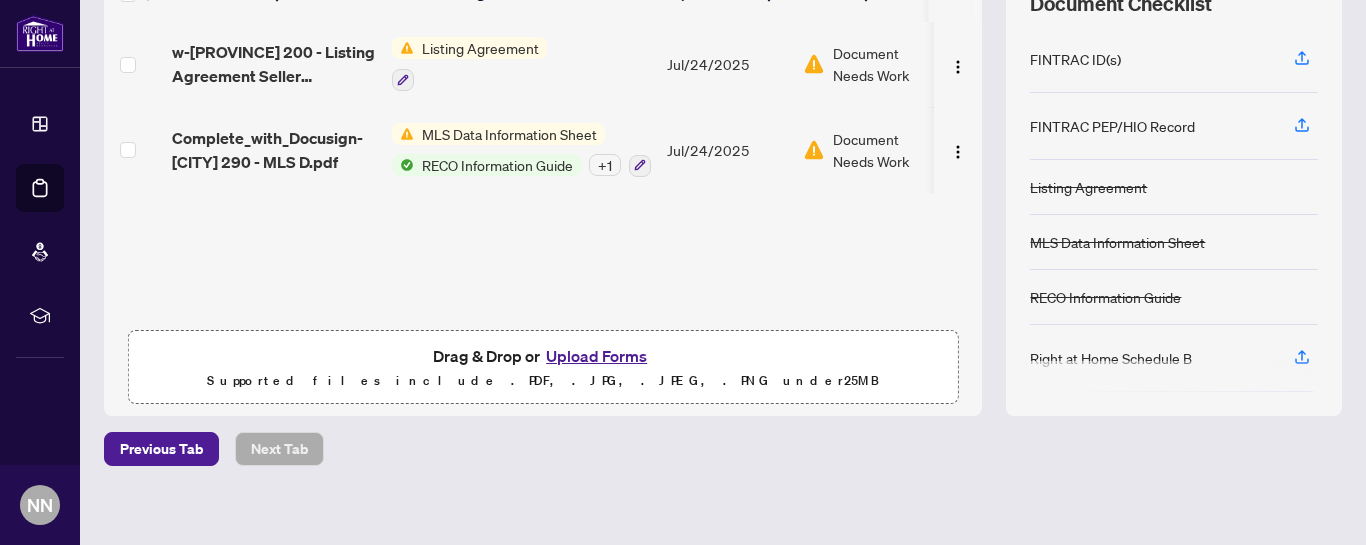 click on "Upload Forms" at bounding box center [596, 356] 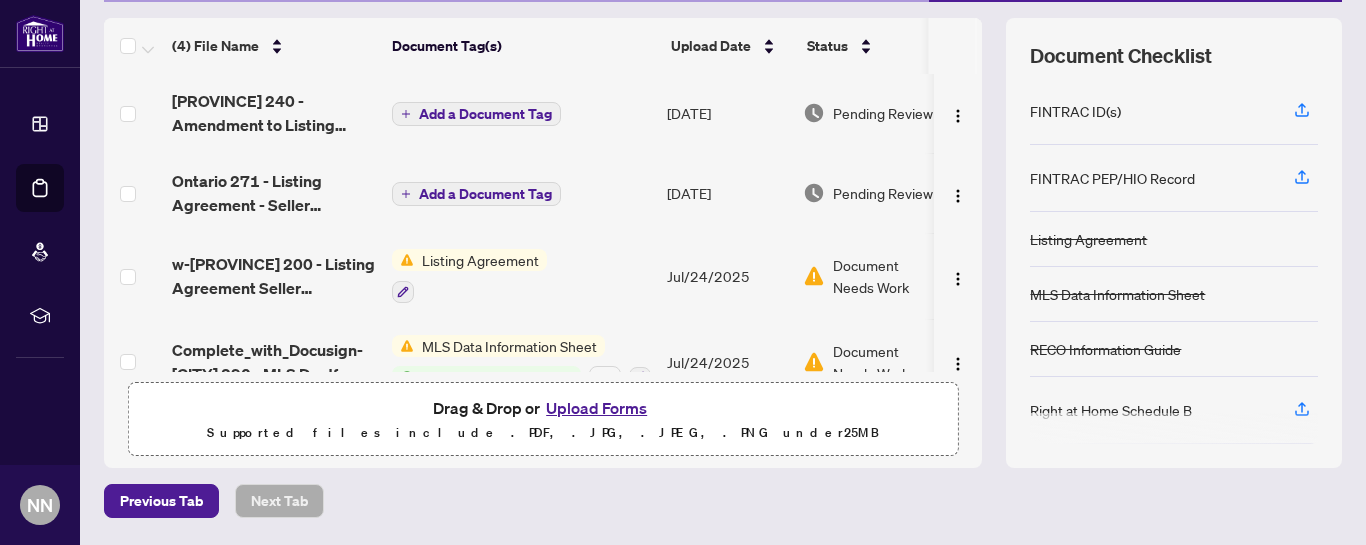 scroll, scrollTop: 260, scrollLeft: 0, axis: vertical 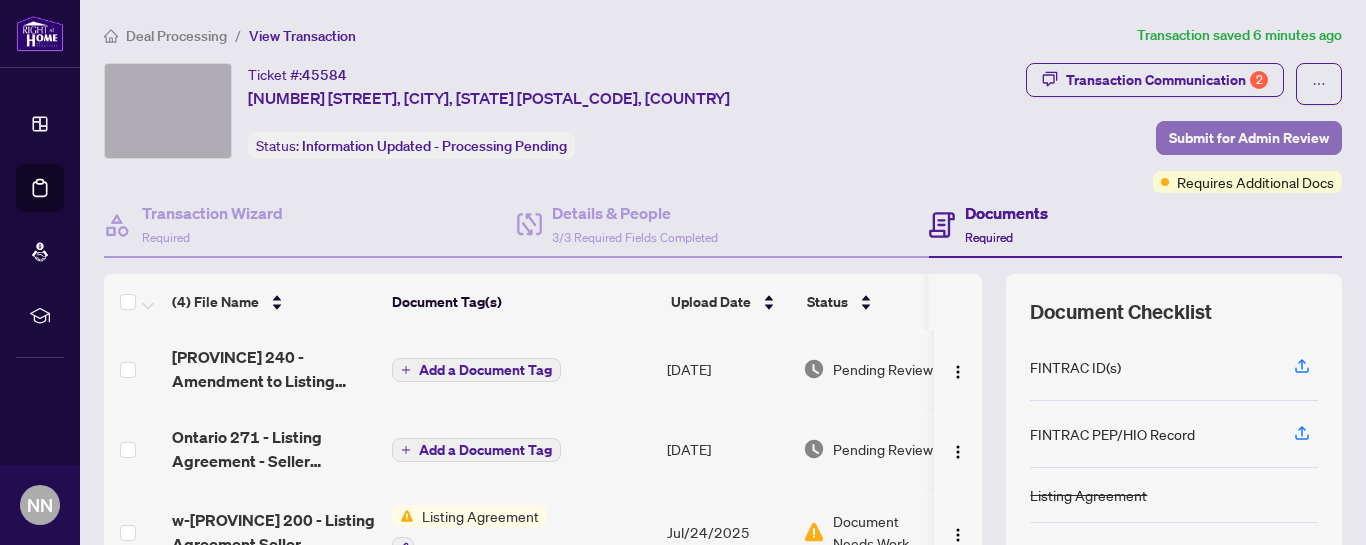 click on "Submit for Admin Review" at bounding box center [1249, 138] 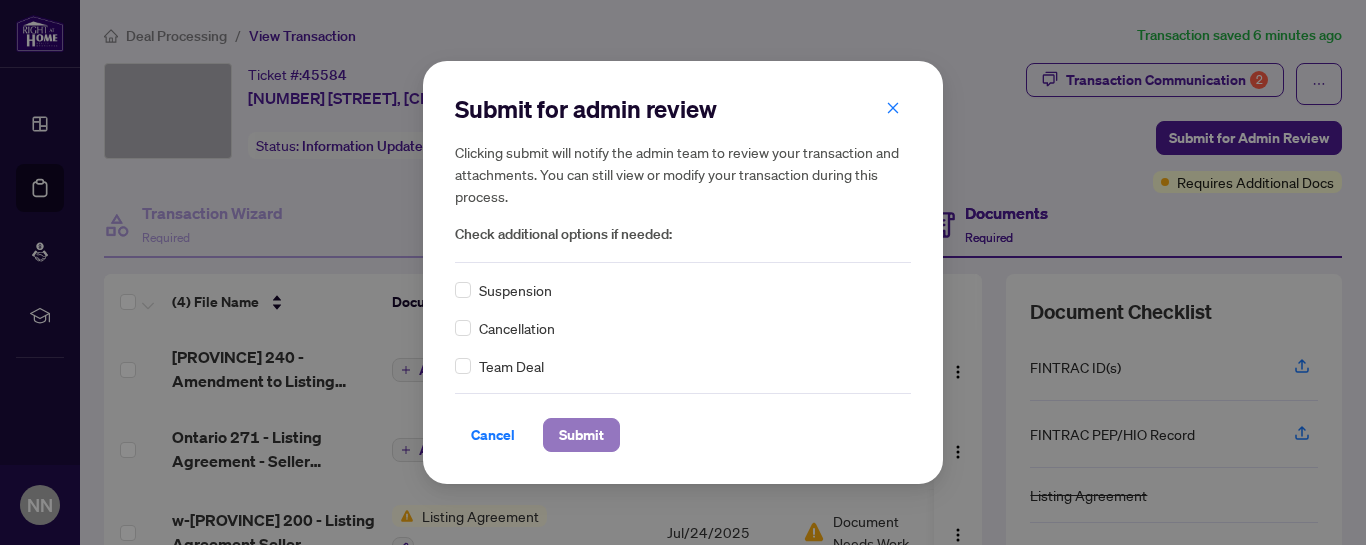 click on "Submit" at bounding box center (581, 435) 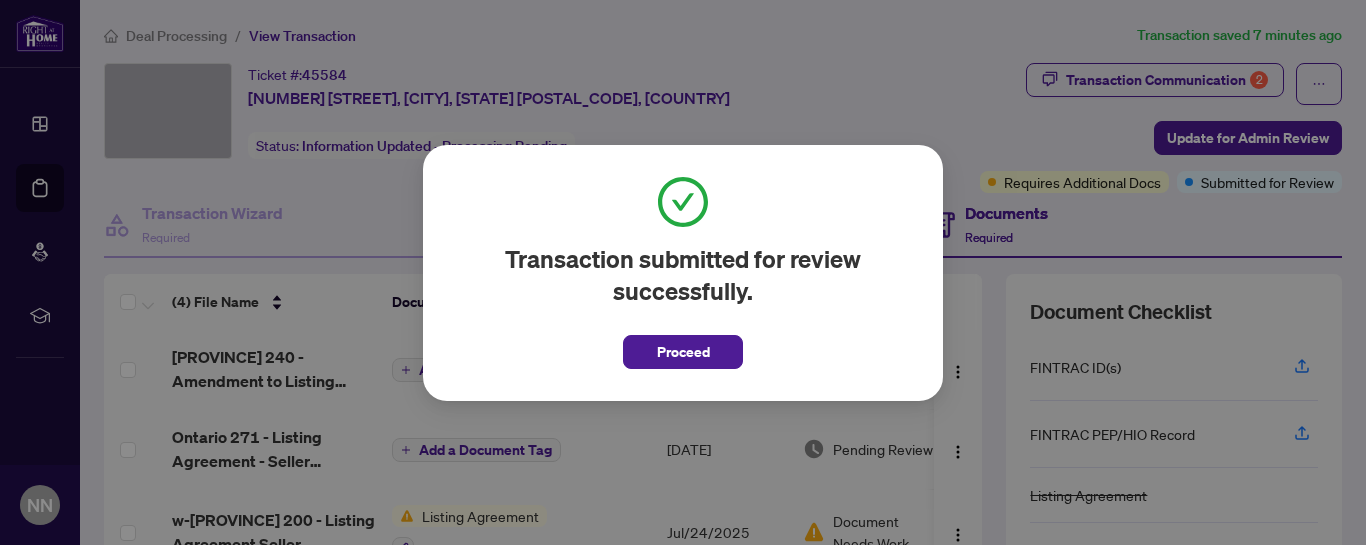 click on "Transaction submitted for review successfully. Proceed Cancel OK" at bounding box center [683, 272] 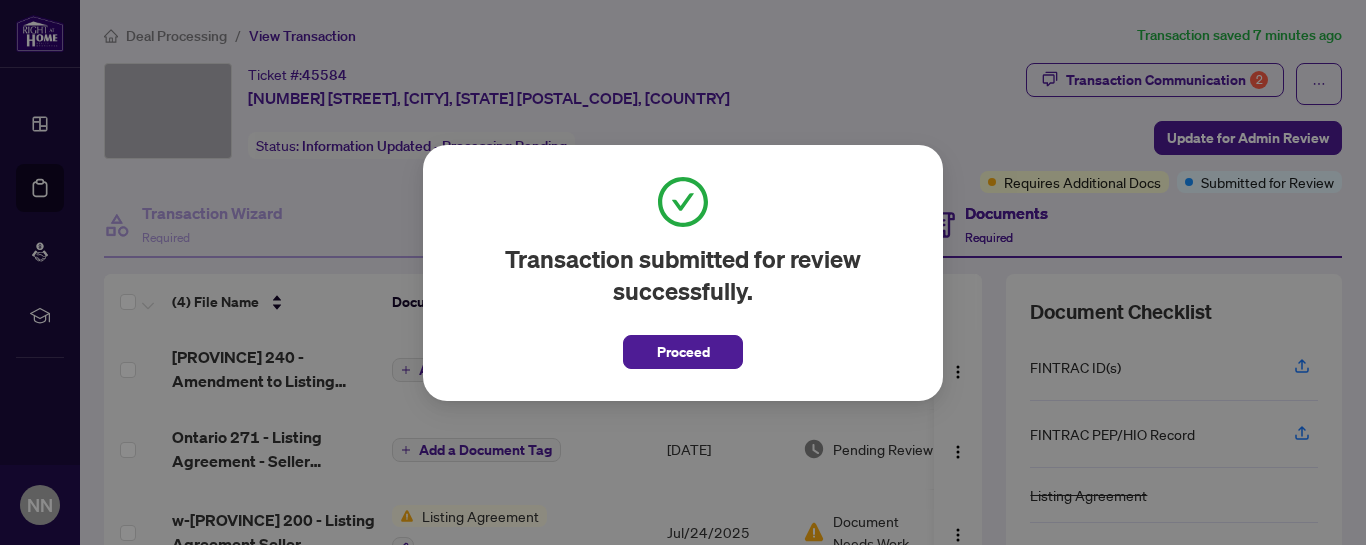 click 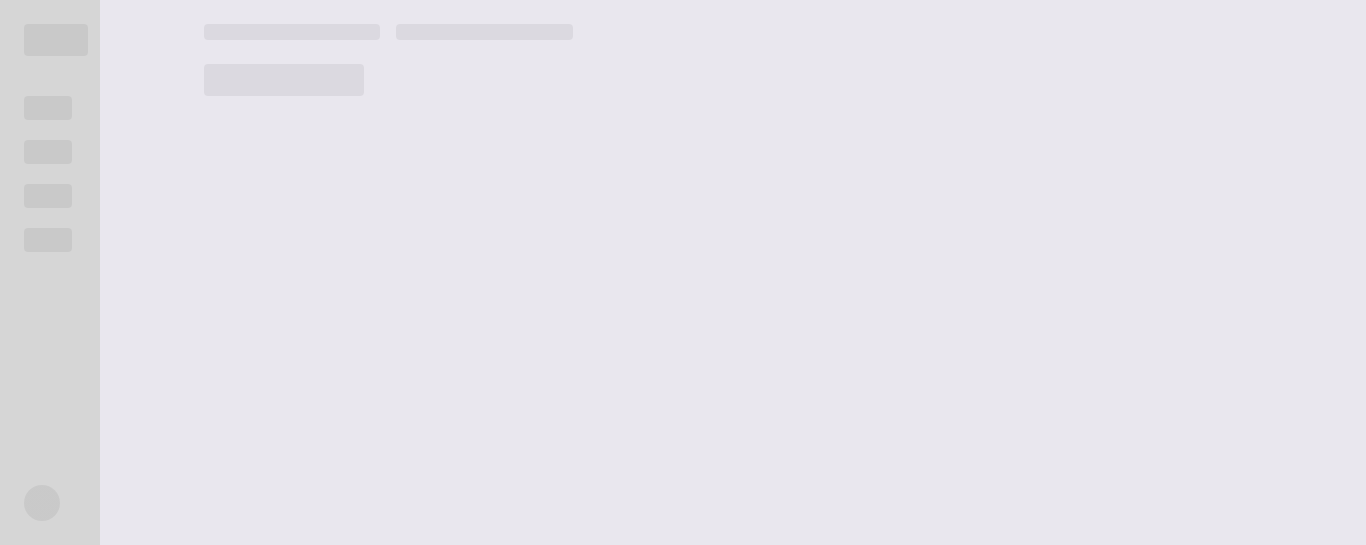 scroll, scrollTop: 0, scrollLeft: 0, axis: both 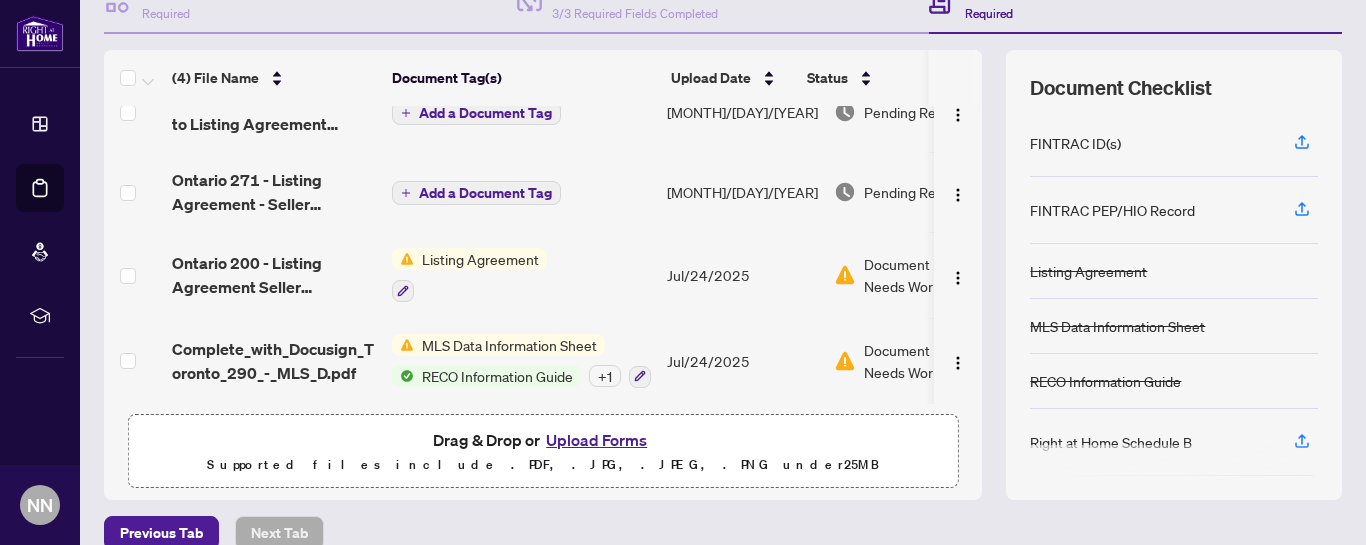 click on "RECO Information Guide" at bounding box center (497, 376) 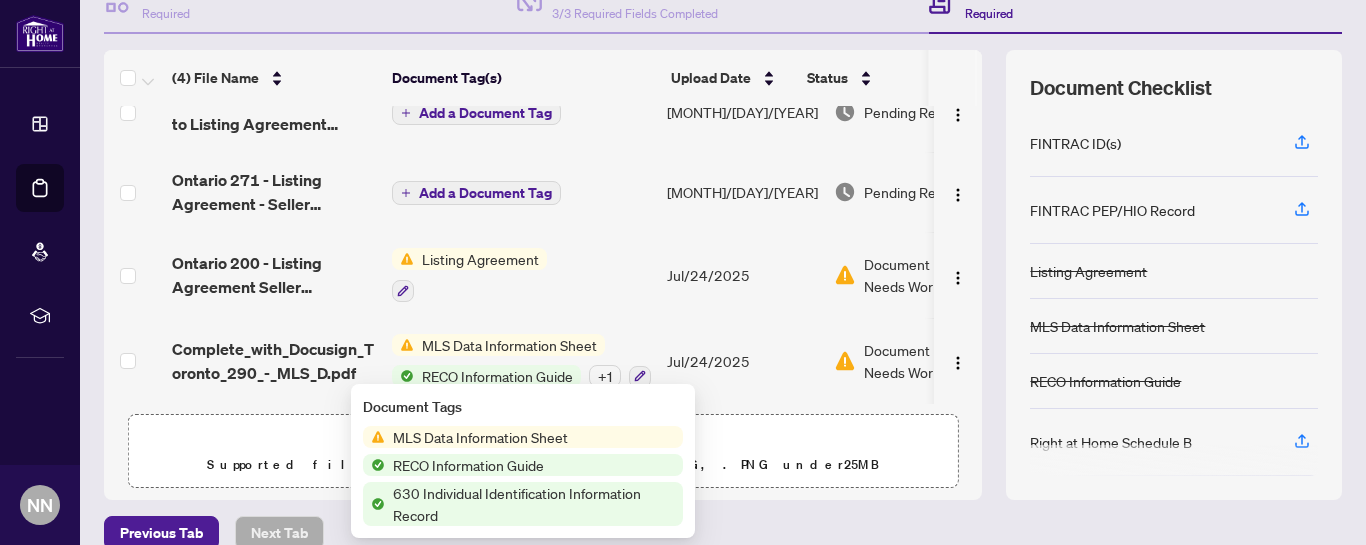 click on "RECO Information Guide" at bounding box center (497, 376) 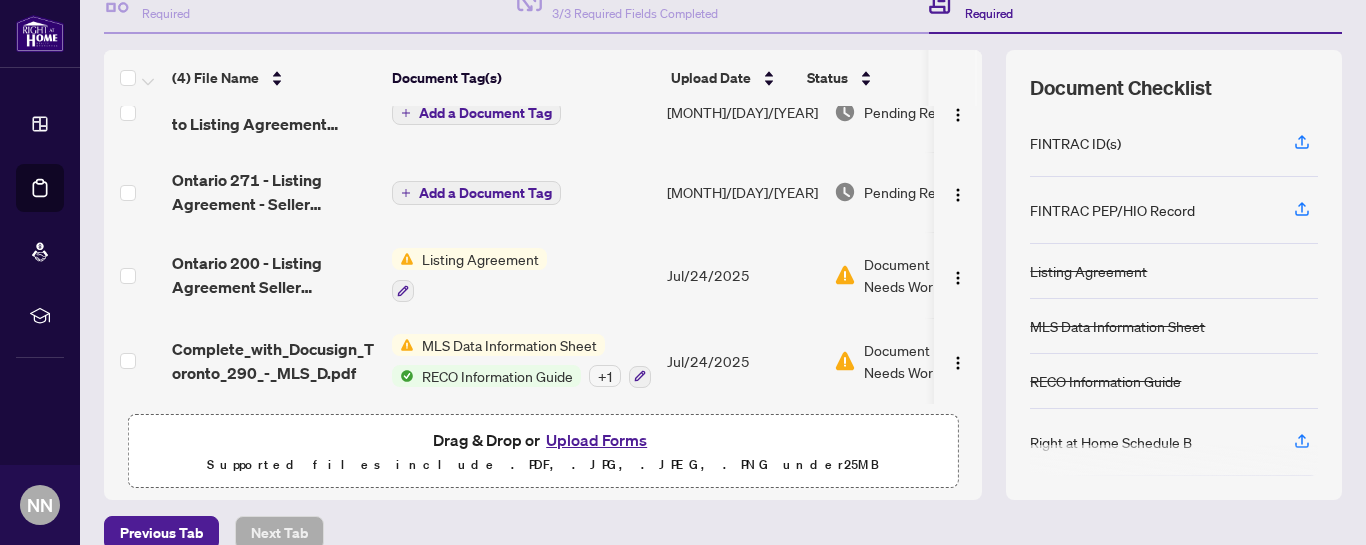 click on "RECO Information Guide" at bounding box center [497, 376] 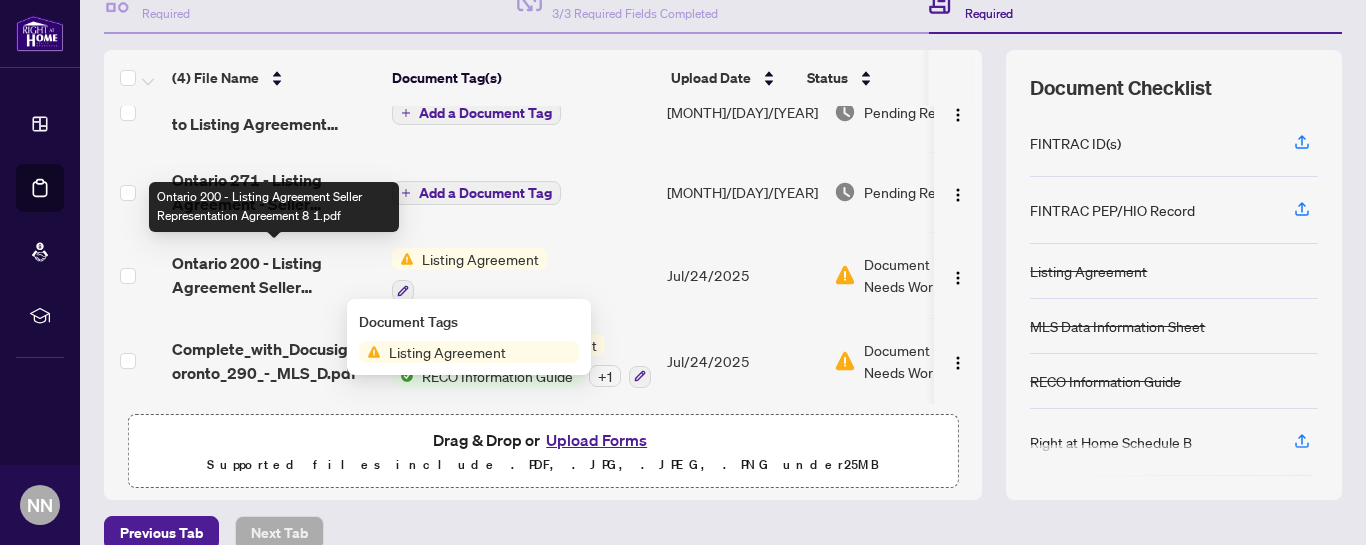 click on "Ontario 200 - Listing Agreement Seller Representation Agreement 8 1.pdf" at bounding box center [274, 275] 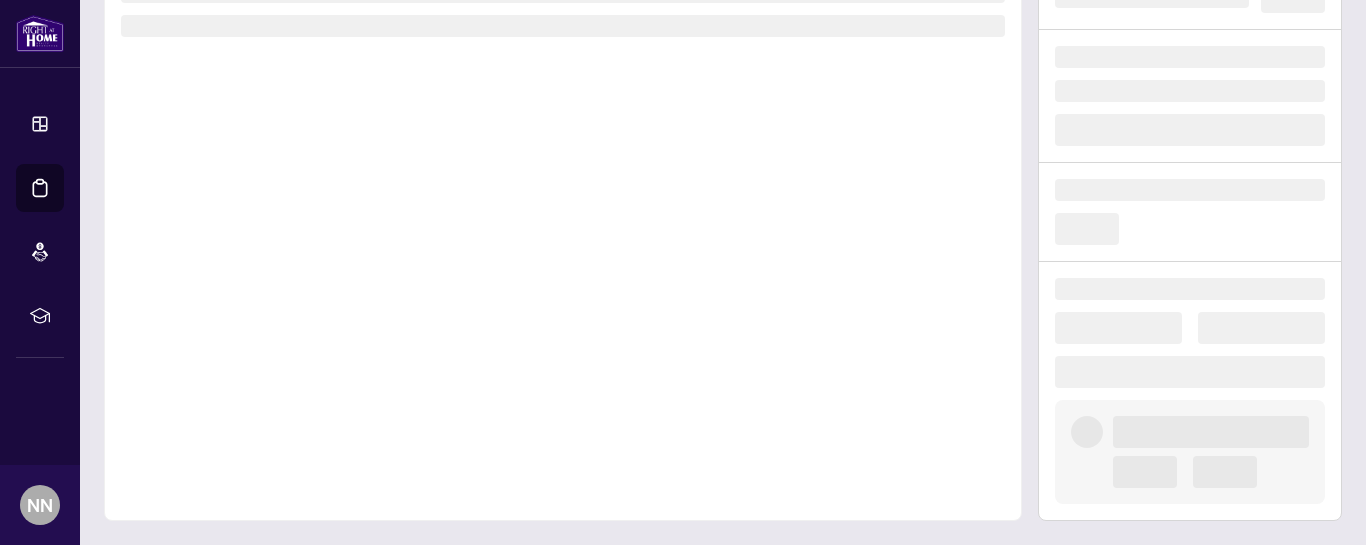 click at bounding box center (563, 242) 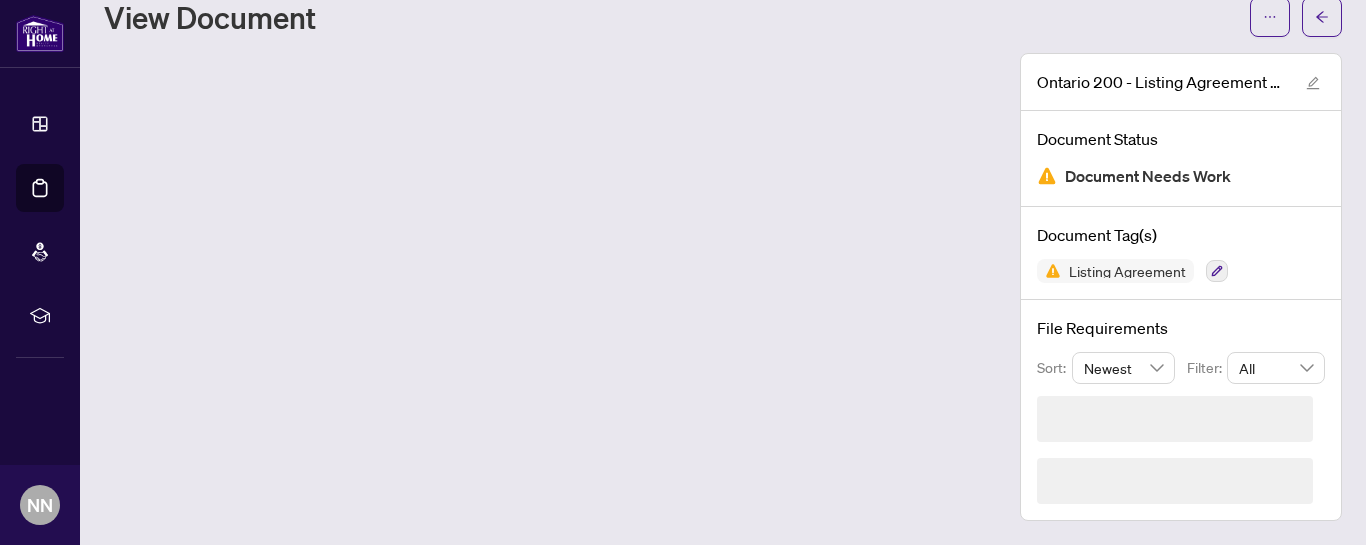 scroll, scrollTop: 65, scrollLeft: 0, axis: vertical 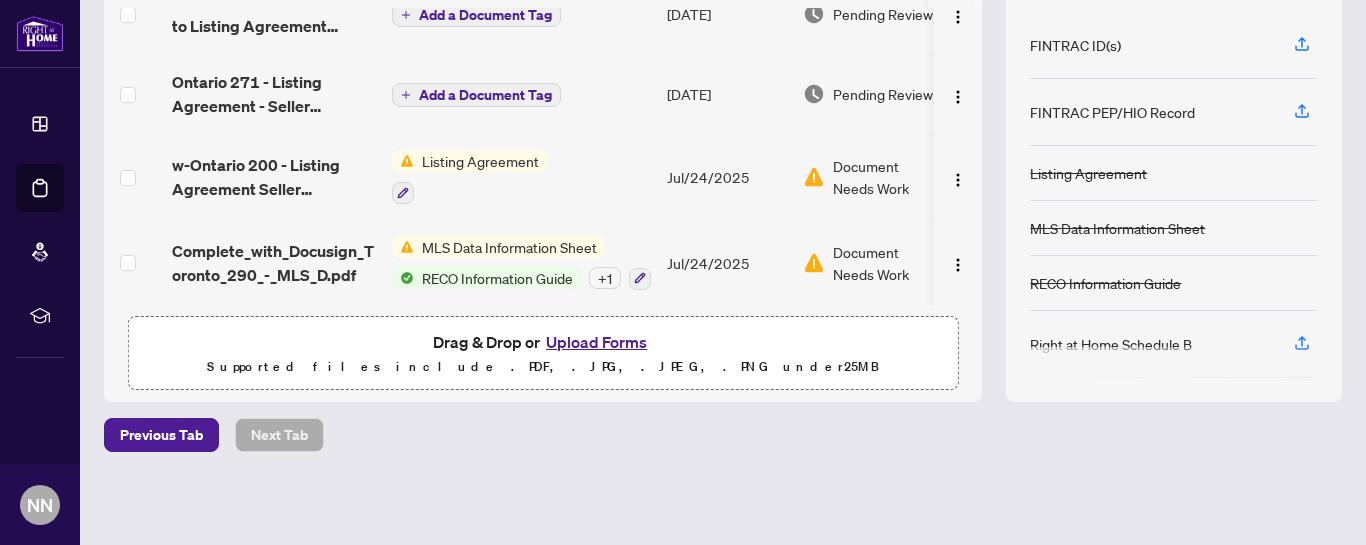 click on "Upload Forms" at bounding box center (596, 342) 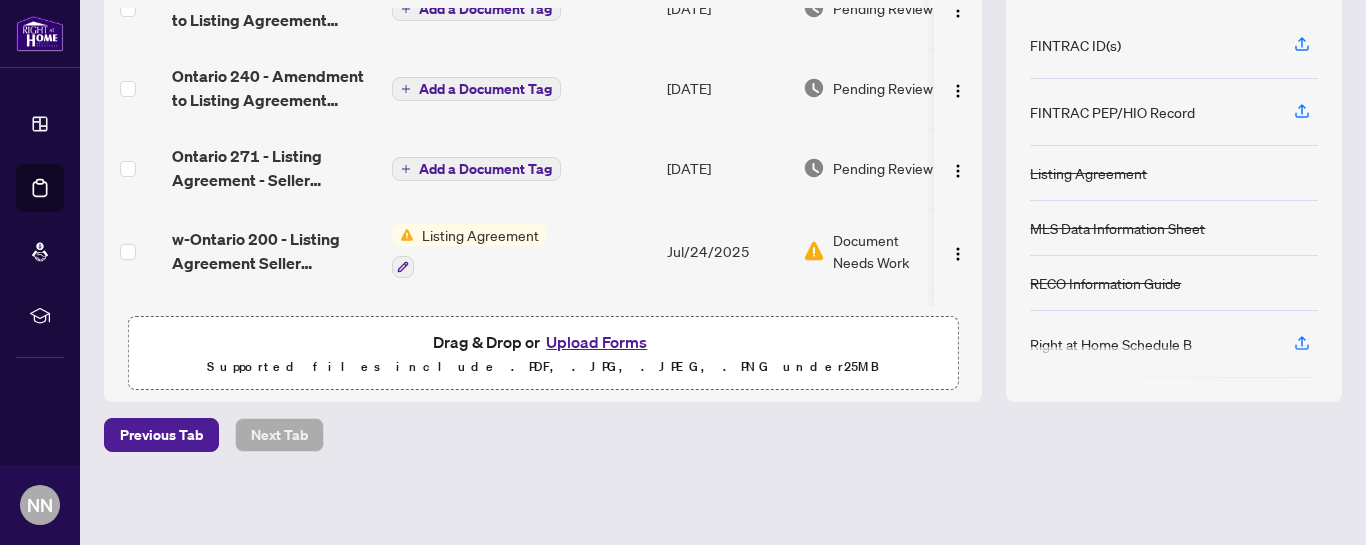 click on "Upload Forms" at bounding box center (596, 342) 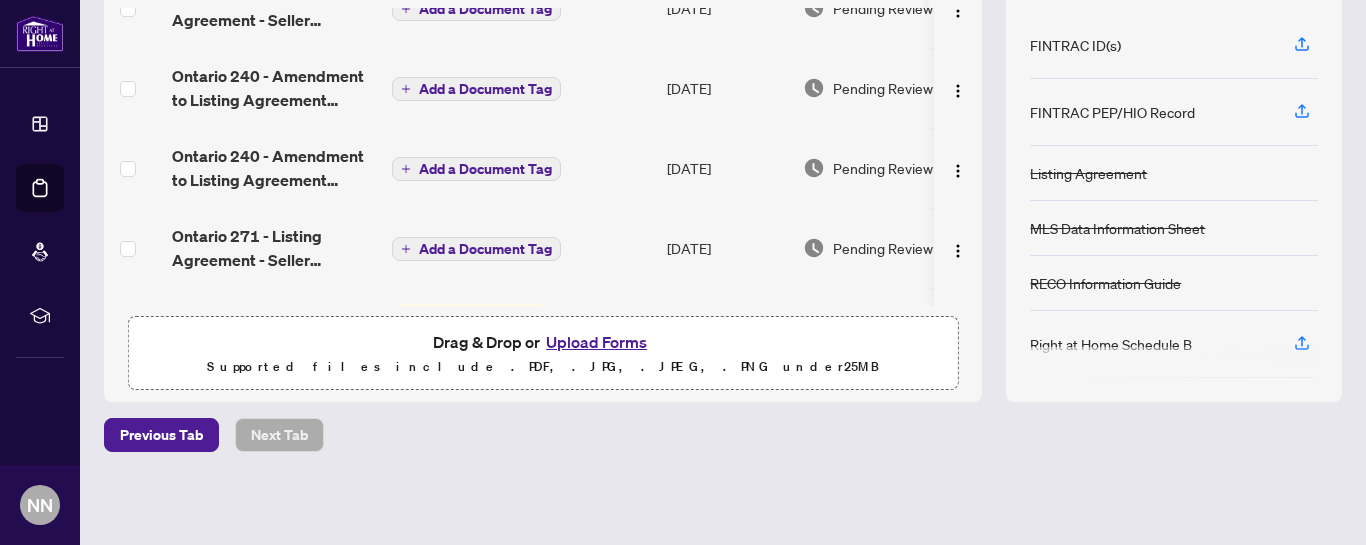 click on "Upload Forms" at bounding box center [596, 342] 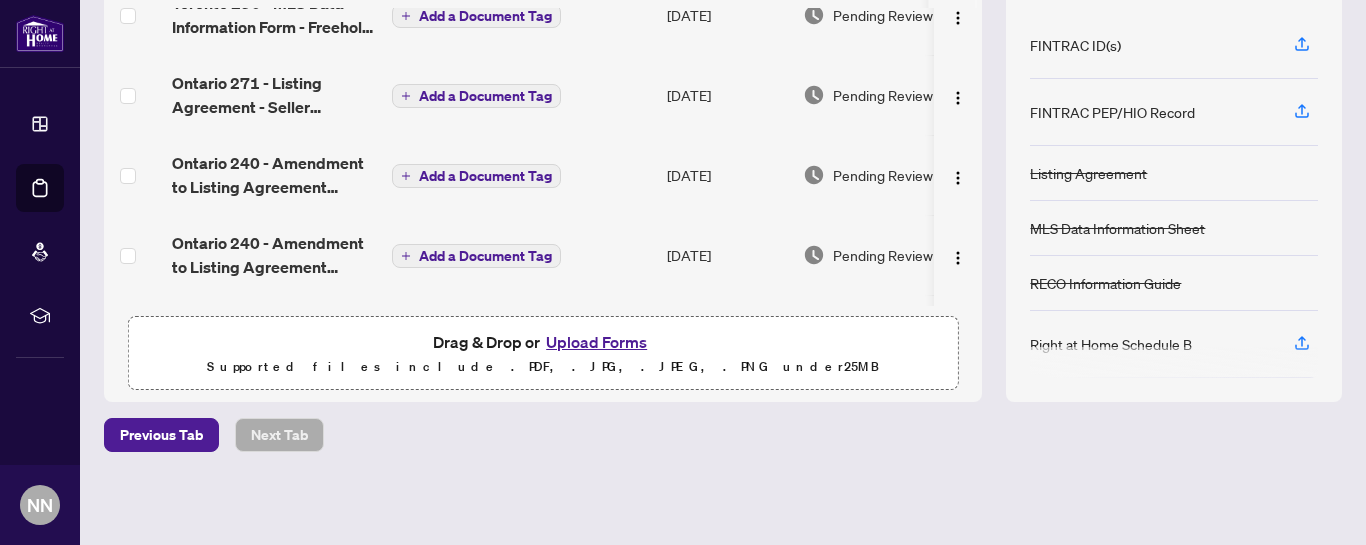 scroll, scrollTop: 56, scrollLeft: 0, axis: vertical 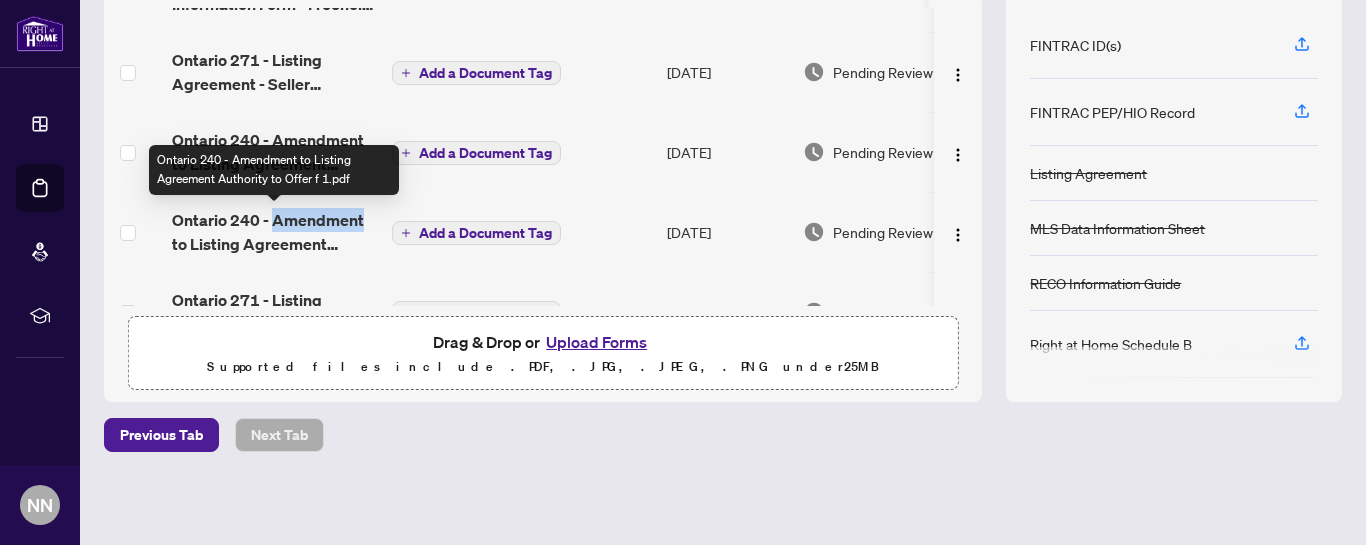 drag, startPoint x: 294, startPoint y: 220, endPoint x: 440, endPoint y: 188, distance: 149.46571 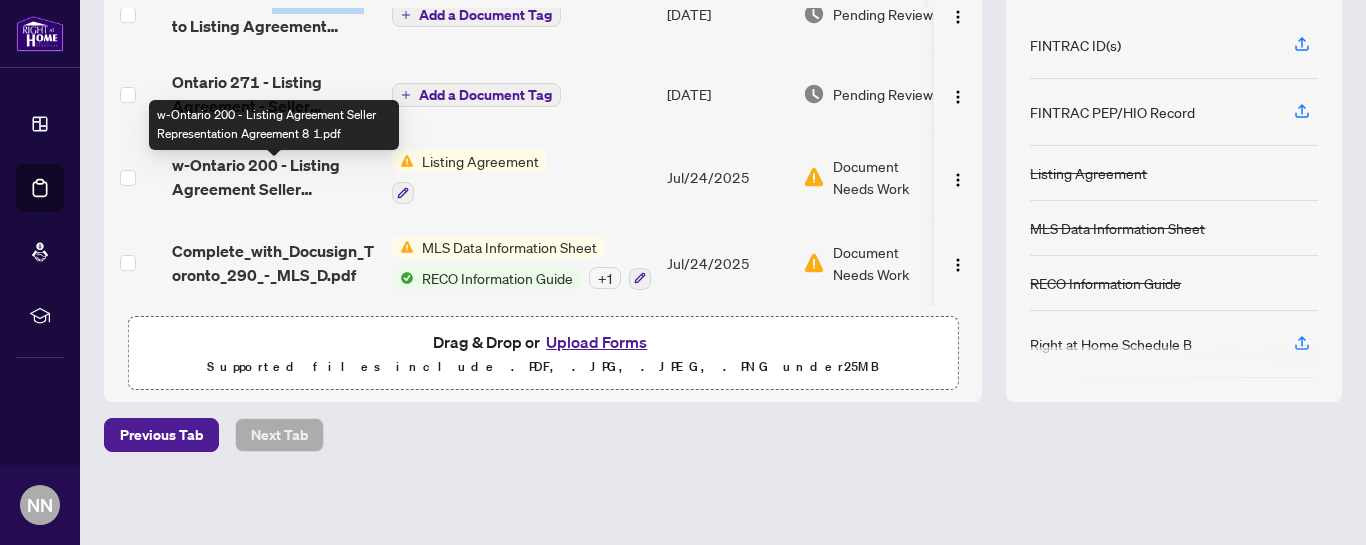 scroll, scrollTop: 280, scrollLeft: 0, axis: vertical 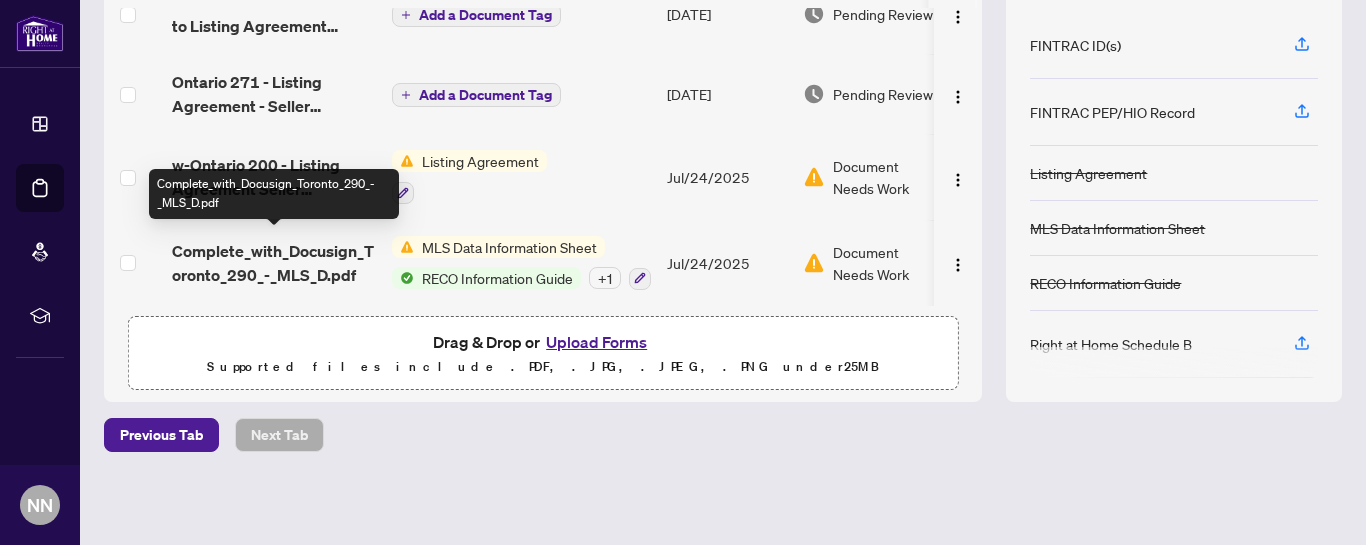 click on "Complete_with_Docusign_Toronto_290_-_MLS_D.pdf" at bounding box center (274, 263) 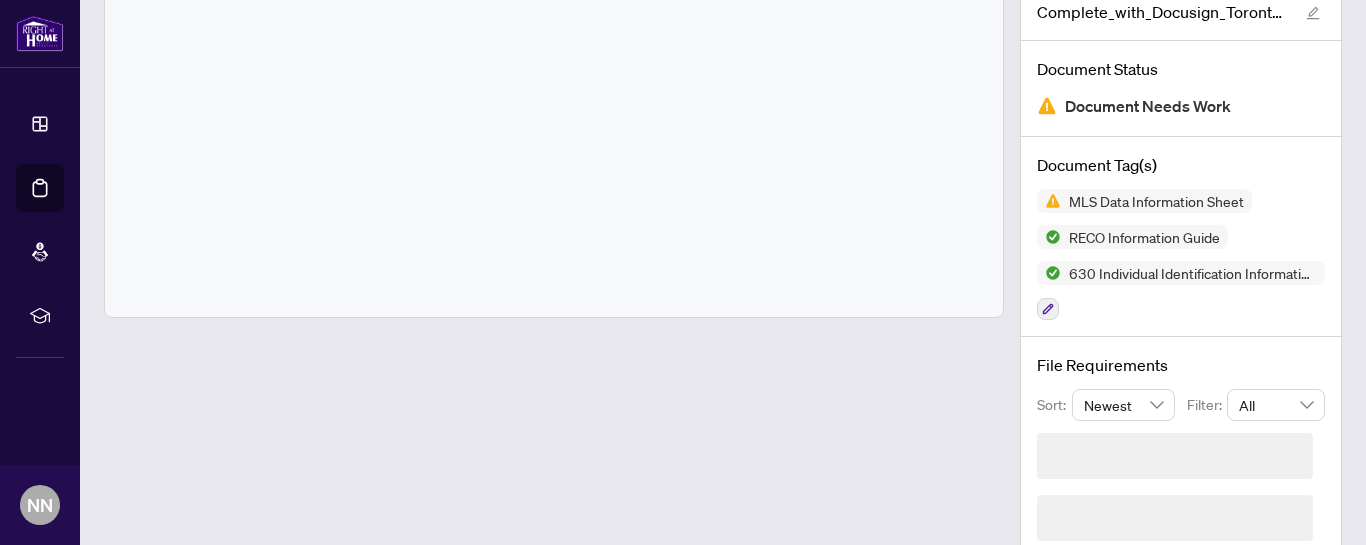 scroll, scrollTop: 136, scrollLeft: 0, axis: vertical 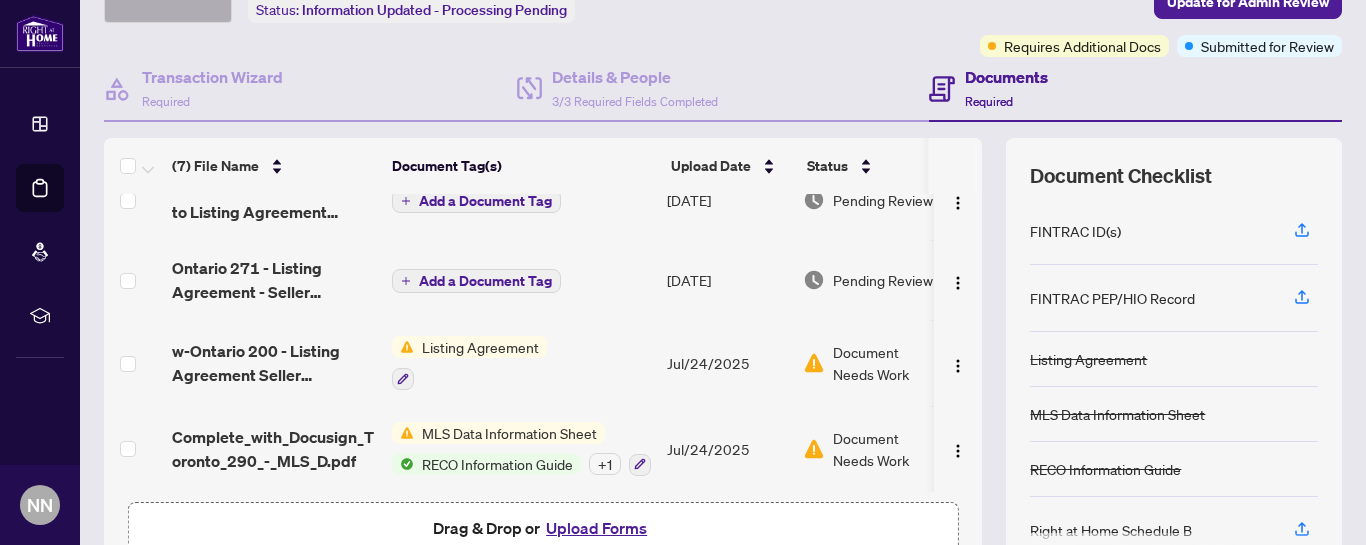 click on "MLS Data Information Sheet" at bounding box center (509, 433) 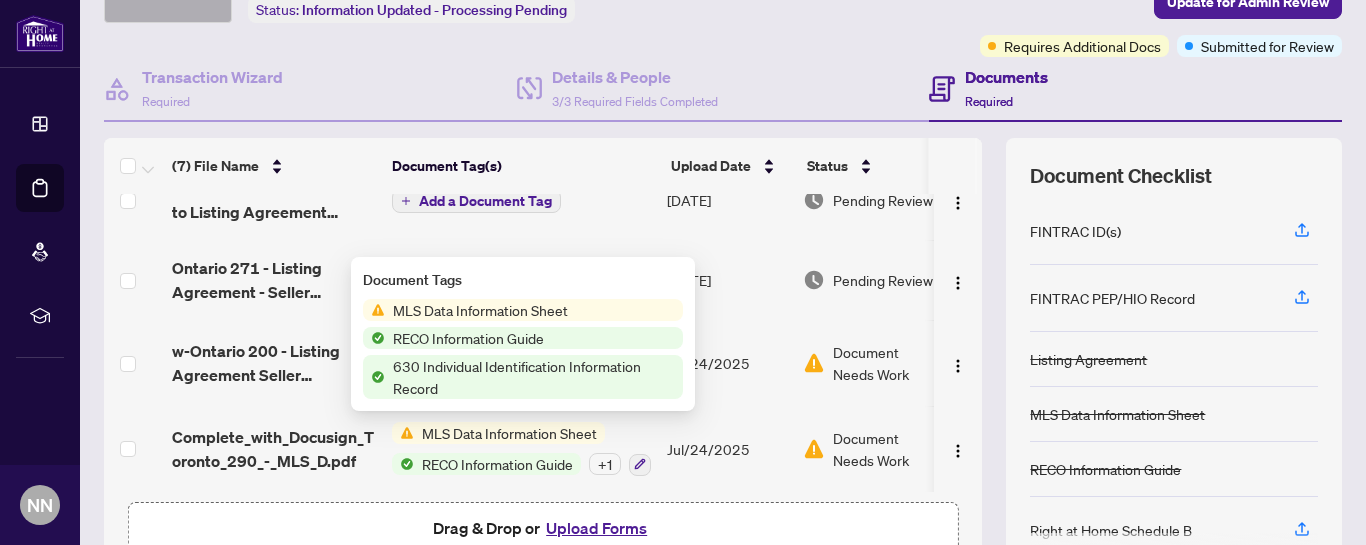 click on "MLS Data Information Sheet" at bounding box center [509, 433] 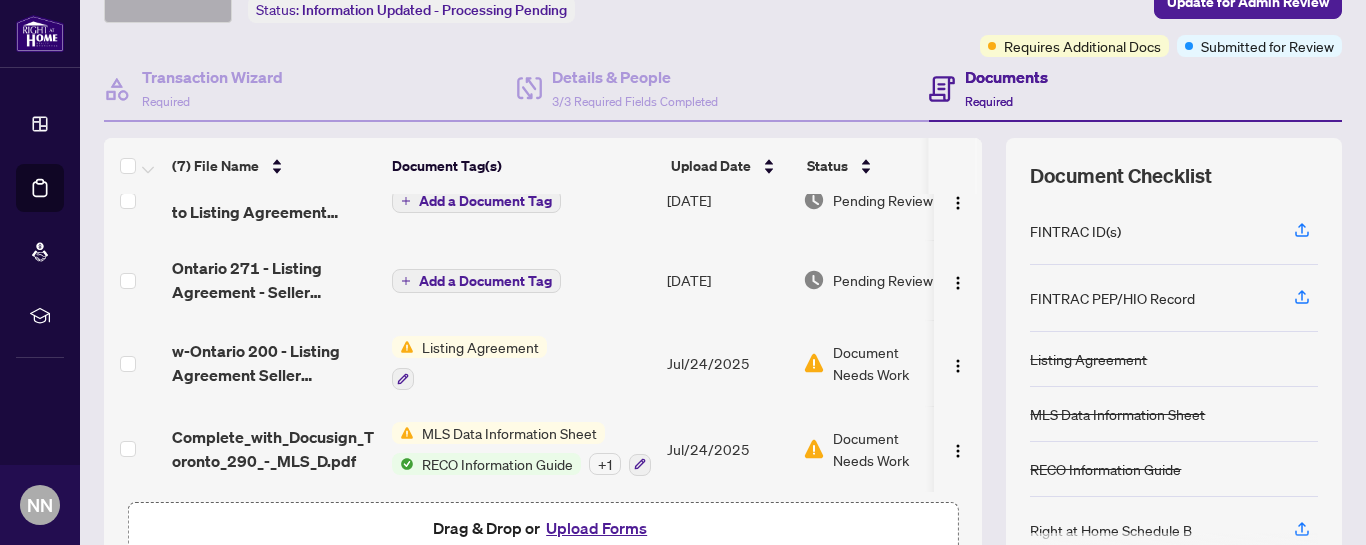 click on "MLS Data Information Sheet" at bounding box center (509, 433) 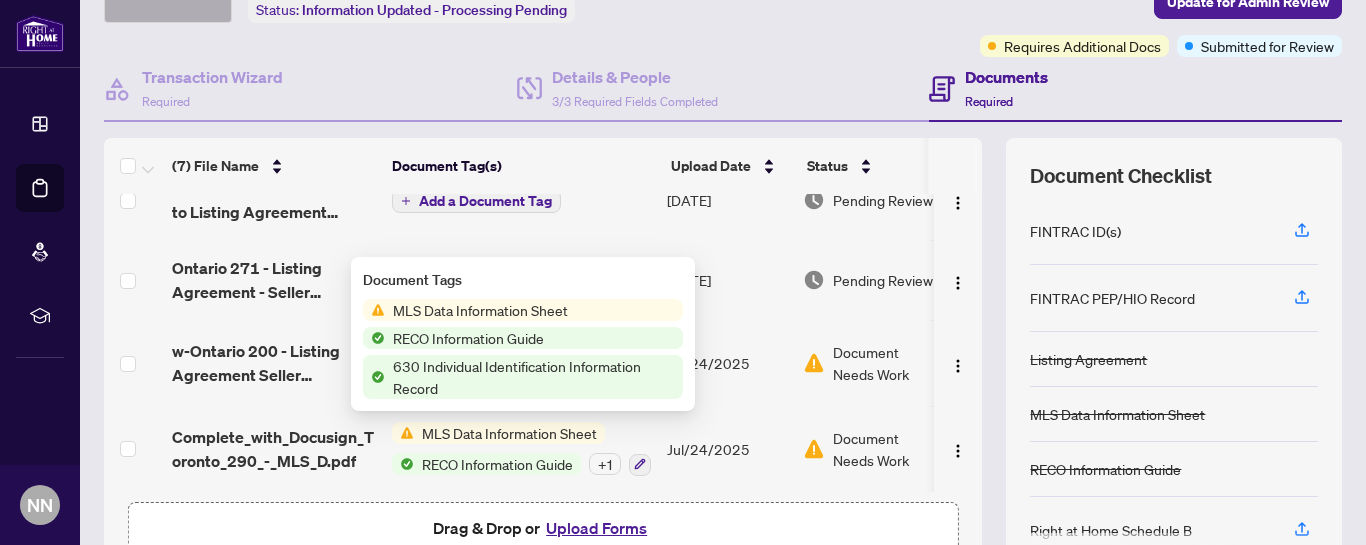 click on "MLS Data Information Sheet" at bounding box center [509, 433] 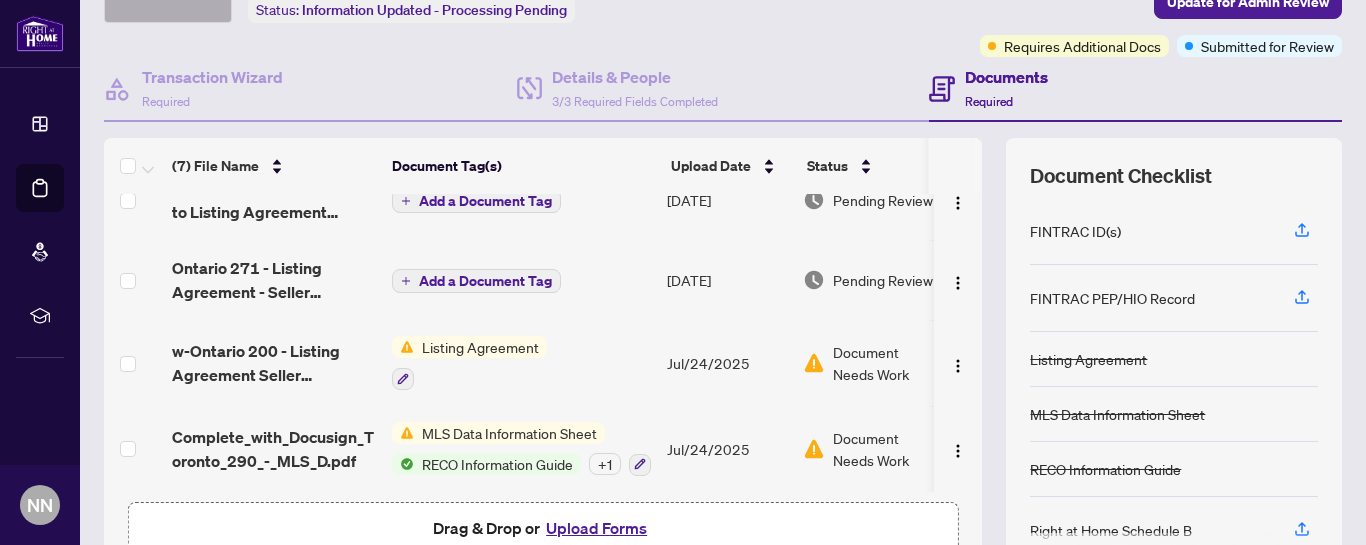 click on "MLS Data Information Sheet" at bounding box center [509, 433] 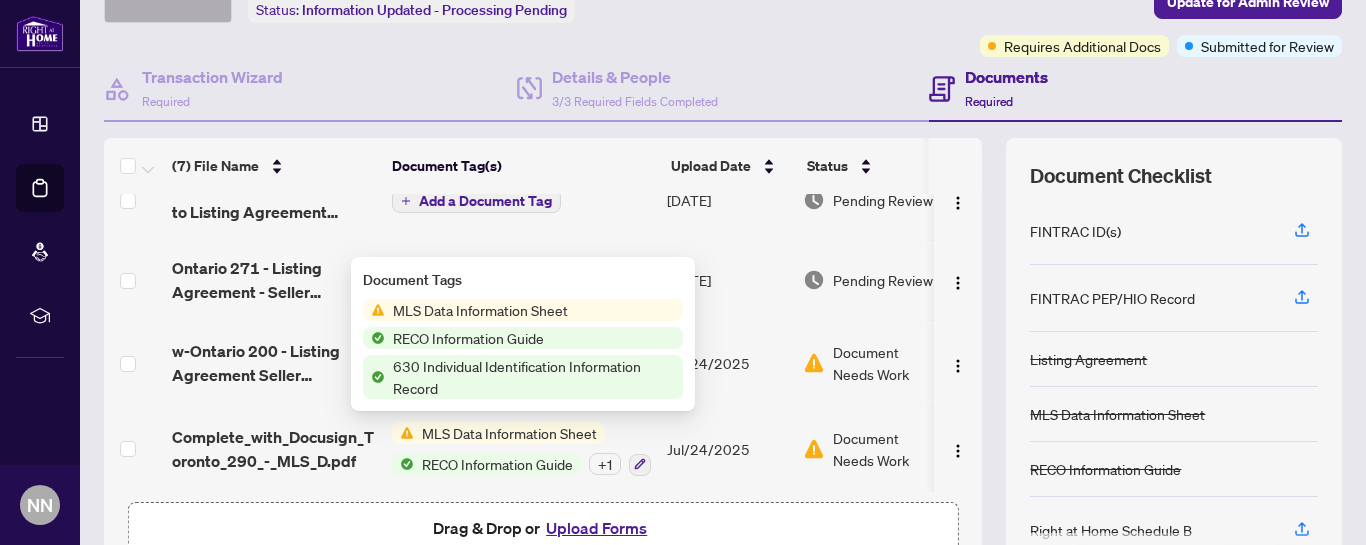 click on "Complete_with_Docusign_Toronto_290_-_MLS_D.pdf" at bounding box center [274, 449] 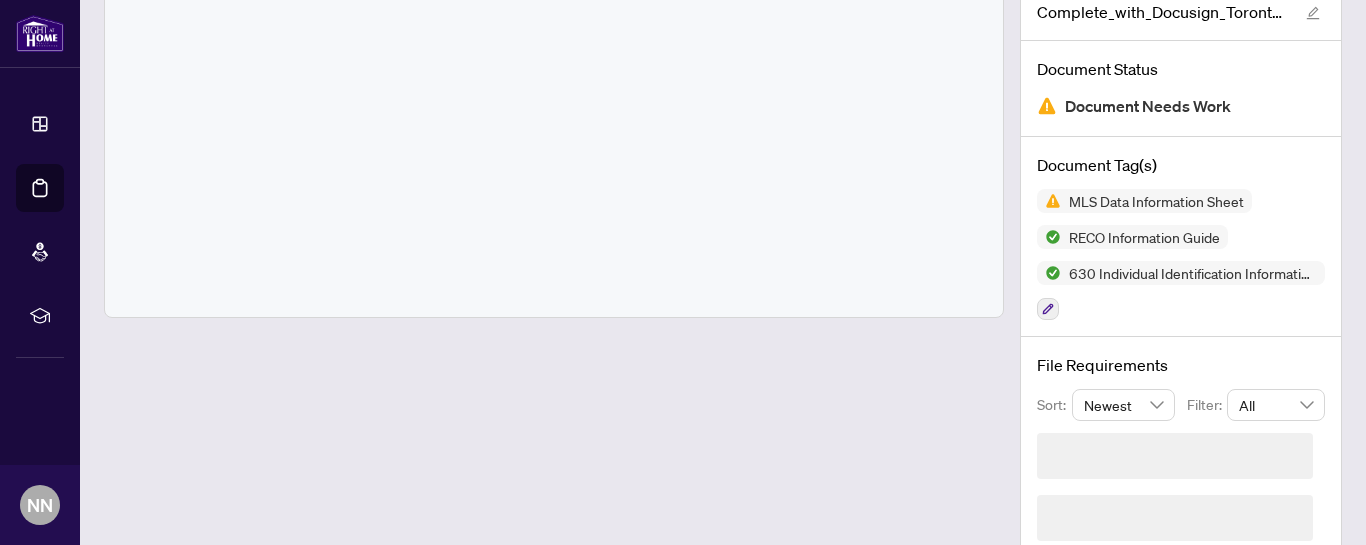scroll, scrollTop: 136, scrollLeft: 0, axis: vertical 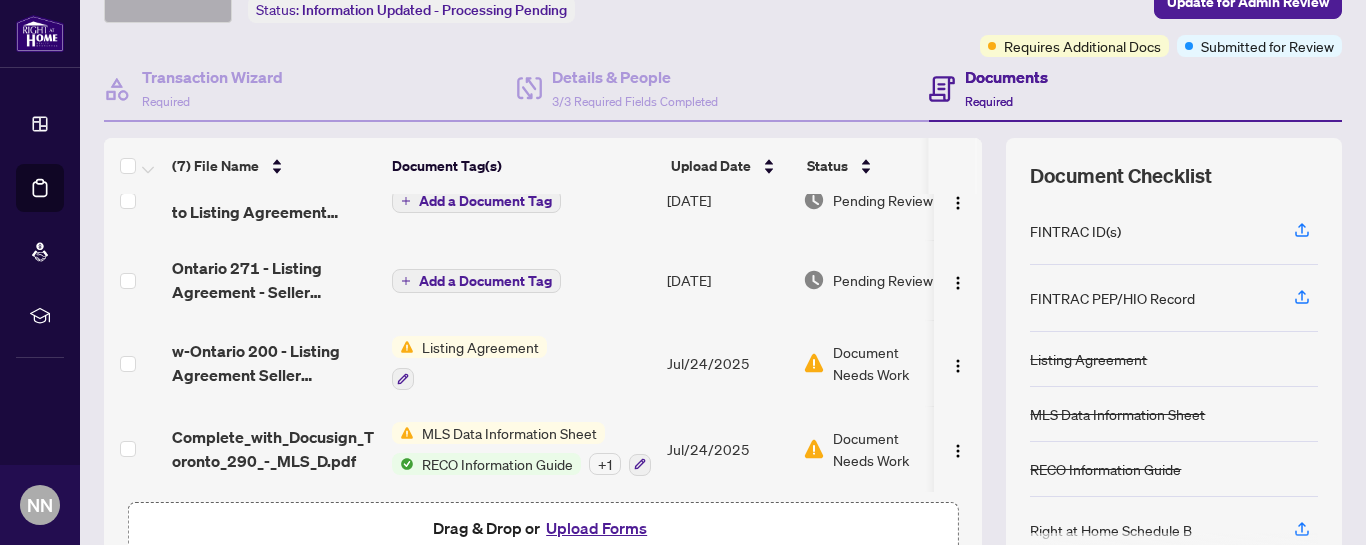 click on "Listing Agreement" at bounding box center [480, 347] 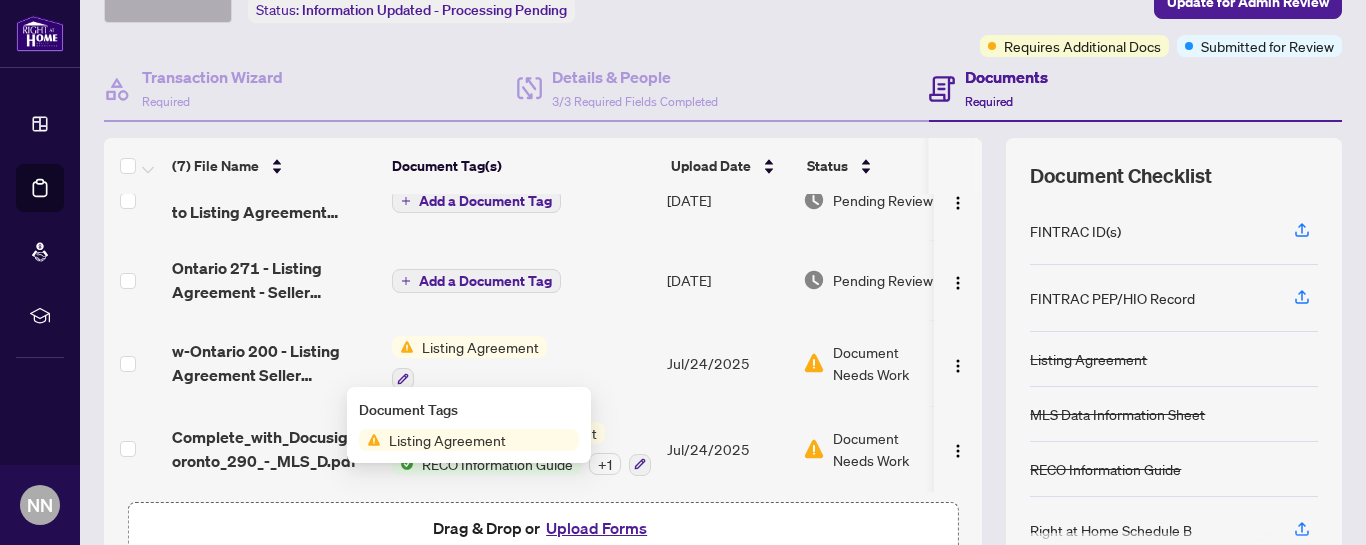 click on "Listing Agreement" at bounding box center [447, 440] 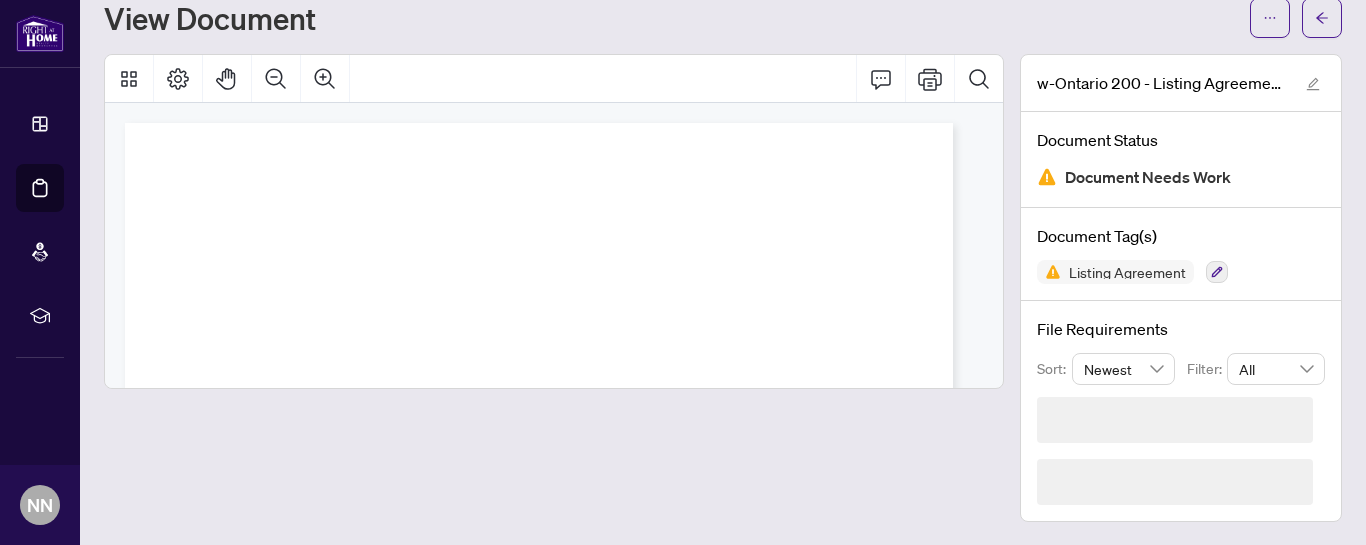 scroll, scrollTop: 136, scrollLeft: 0, axis: vertical 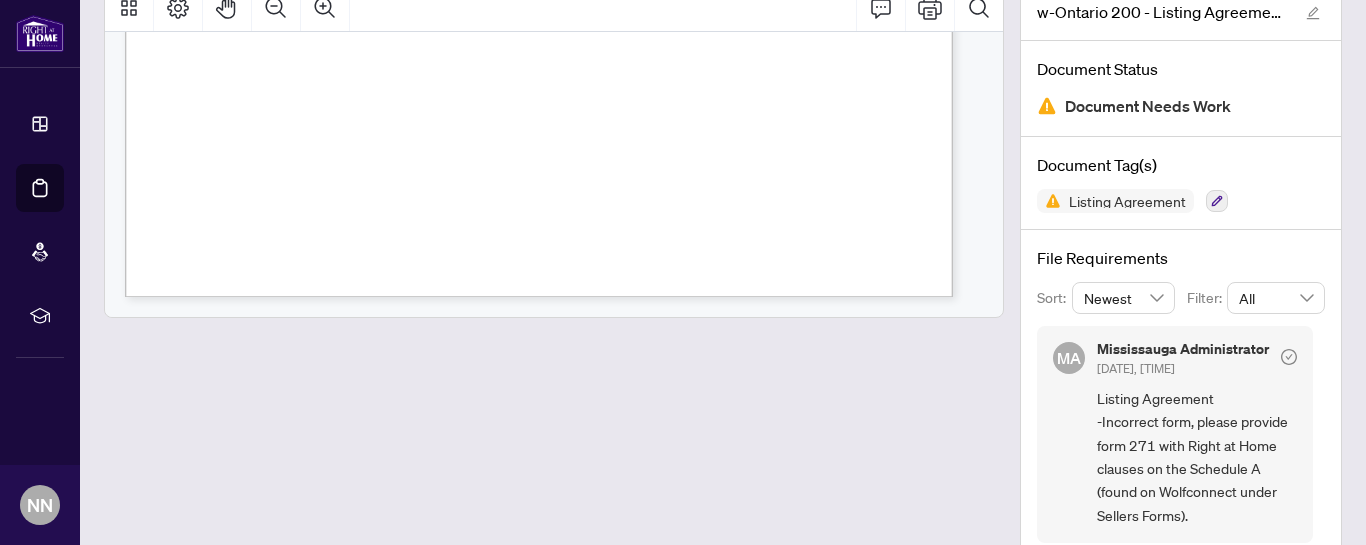 click at bounding box center [554, 271] 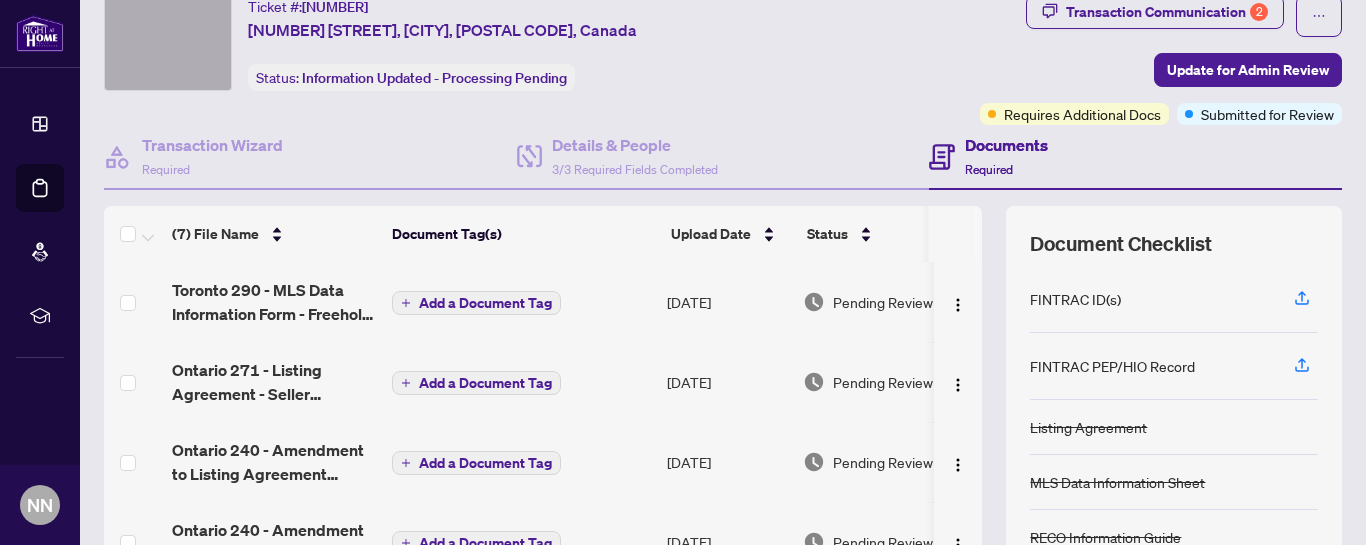 scroll, scrollTop: 67, scrollLeft: 0, axis: vertical 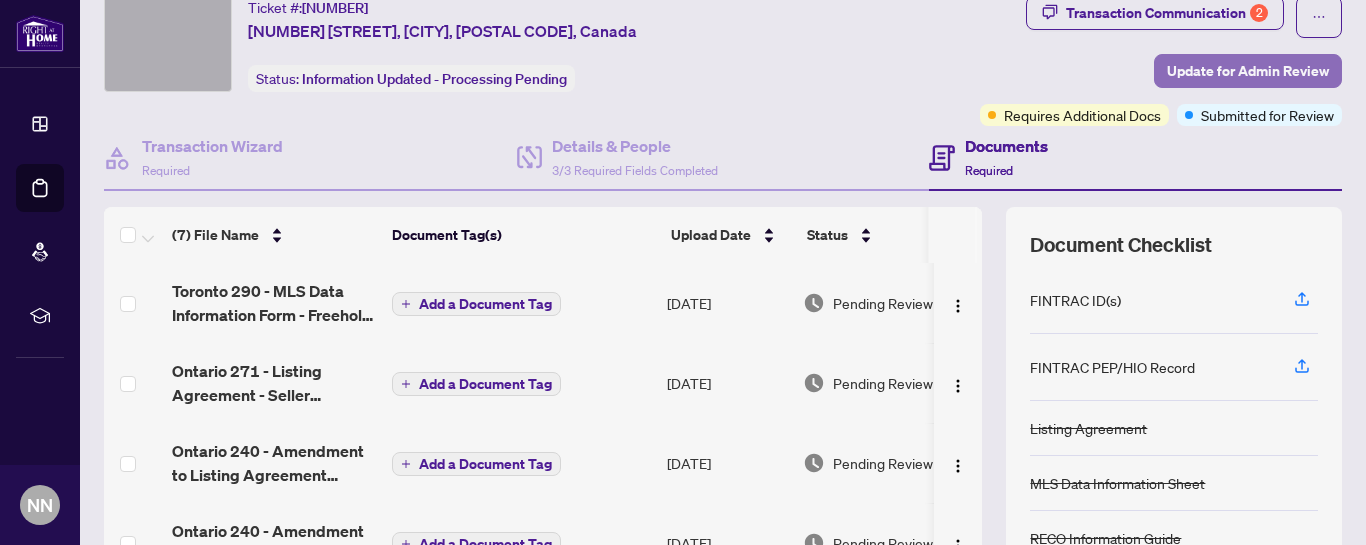 click on "Update for Admin Review" at bounding box center [1248, 71] 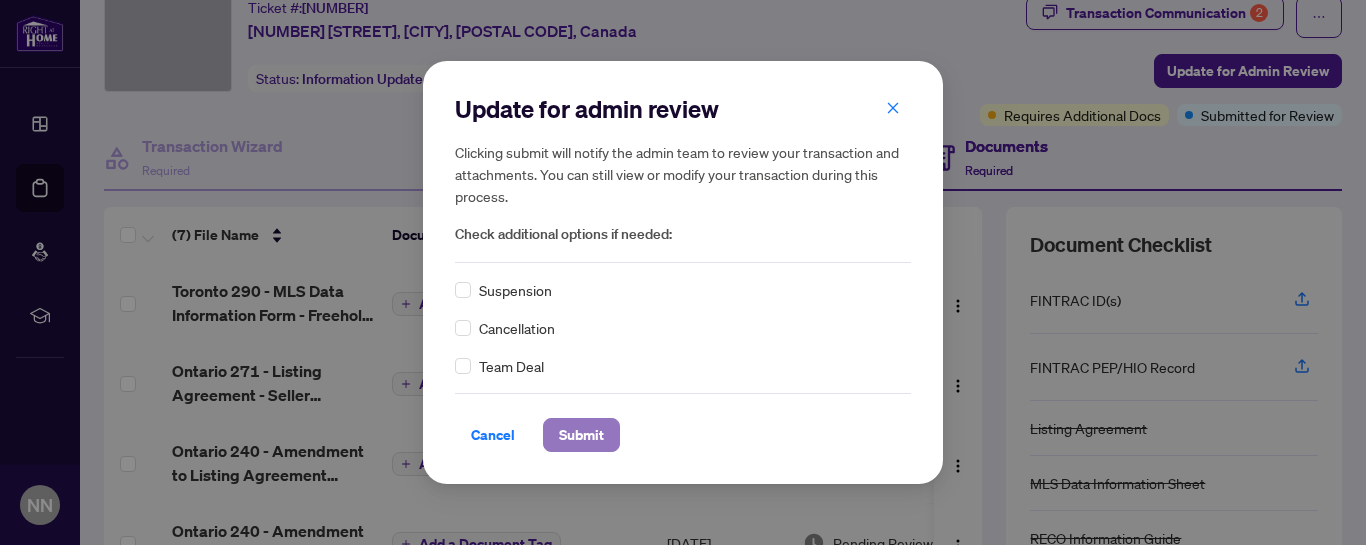 click on "Submit" at bounding box center (581, 435) 